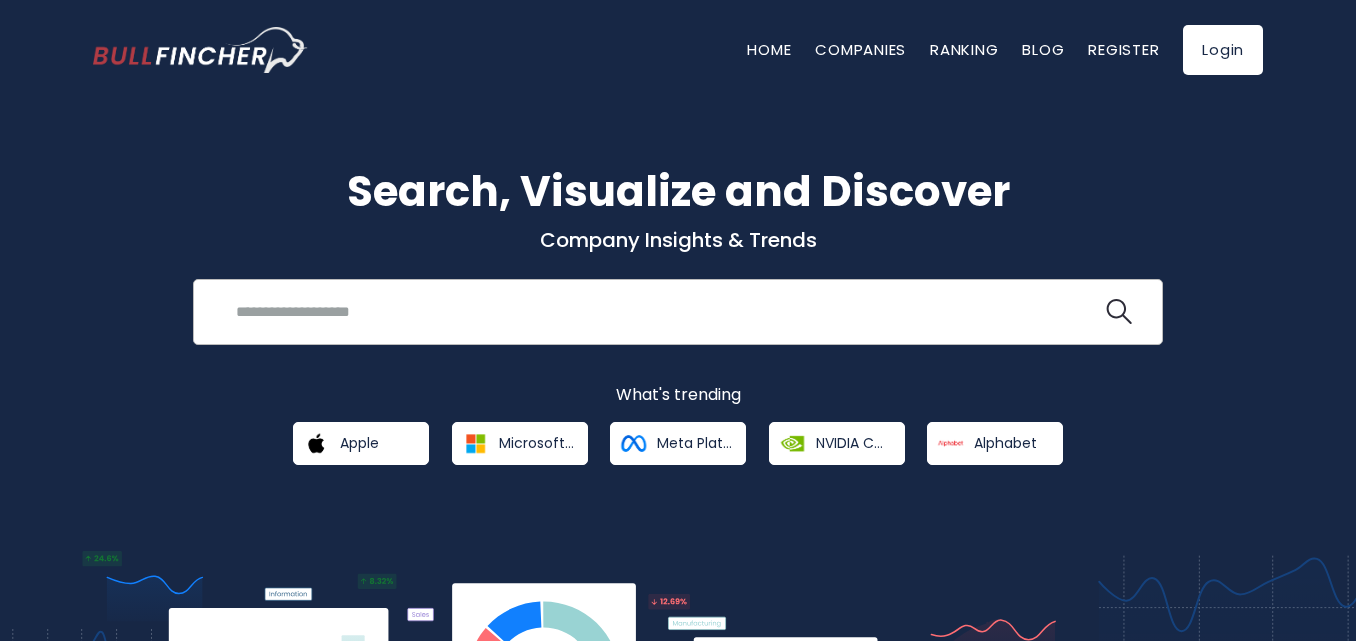 scroll, scrollTop: 0, scrollLeft: 0, axis: both 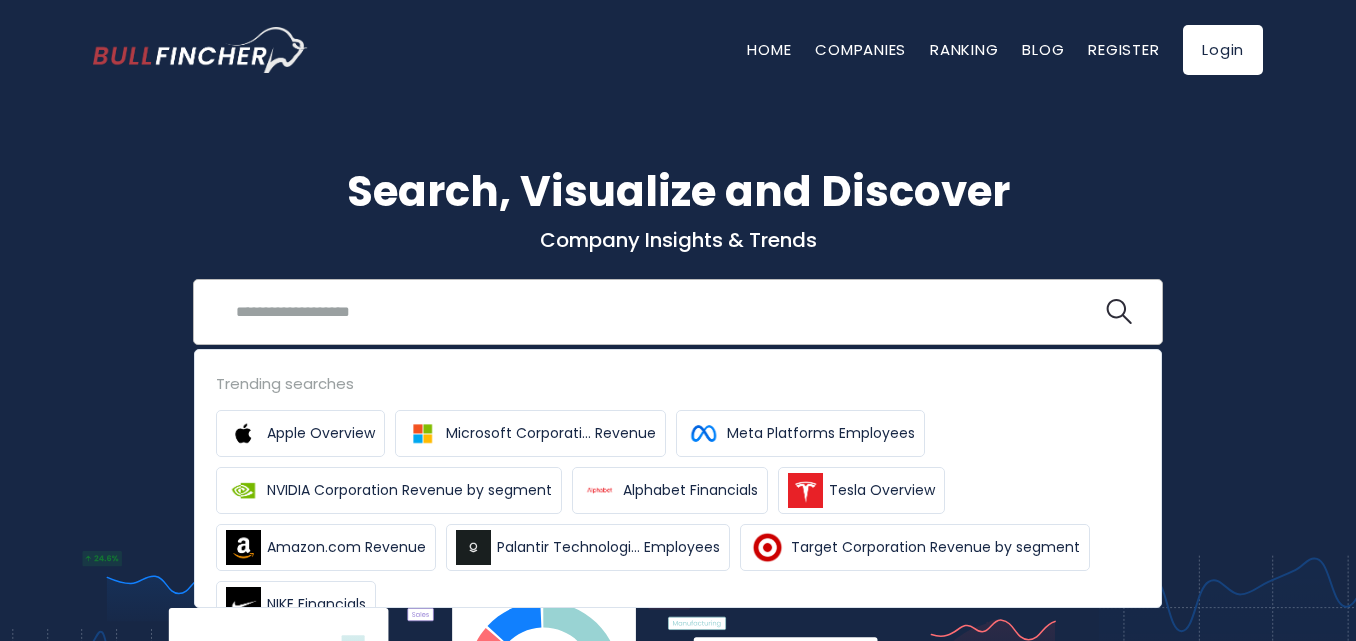 paste on "**********" 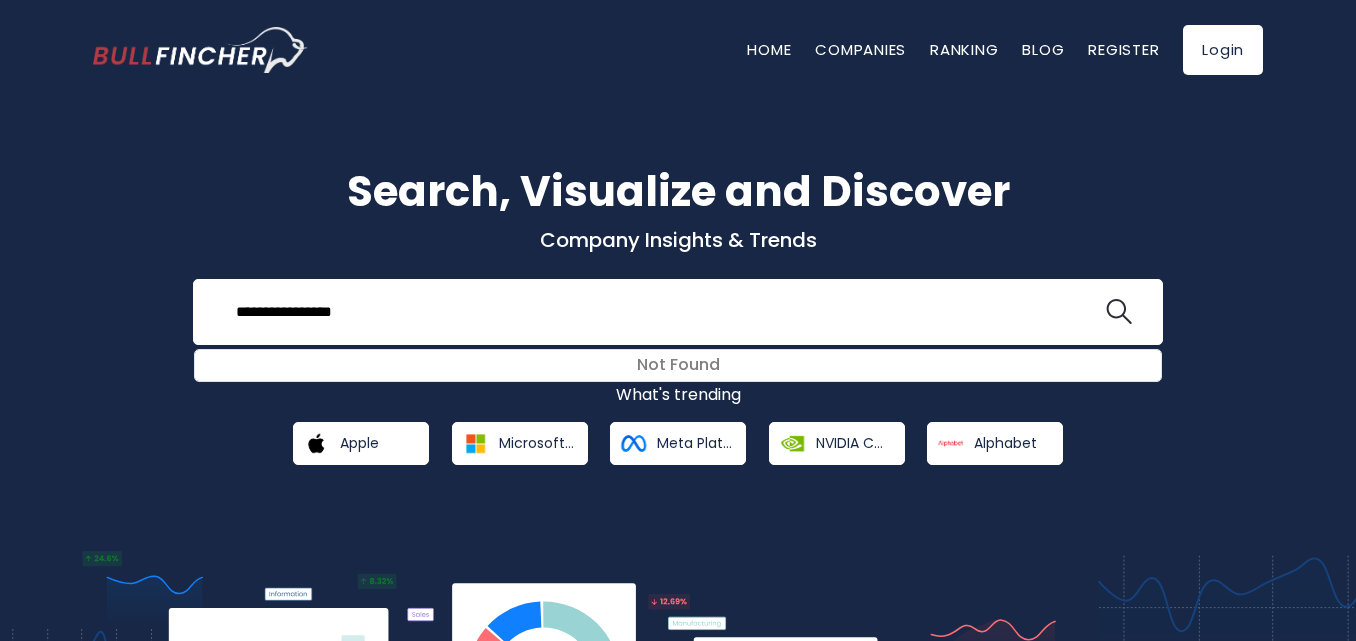 type on "**********" 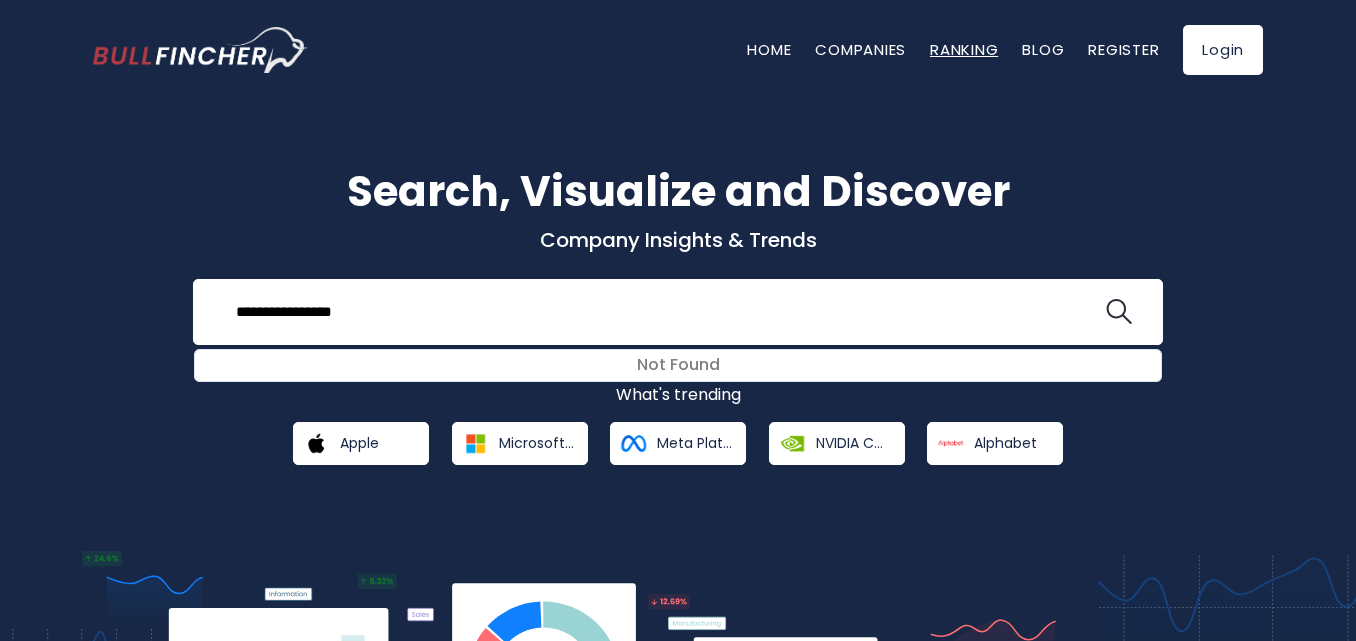 click on "Ranking" at bounding box center [964, 49] 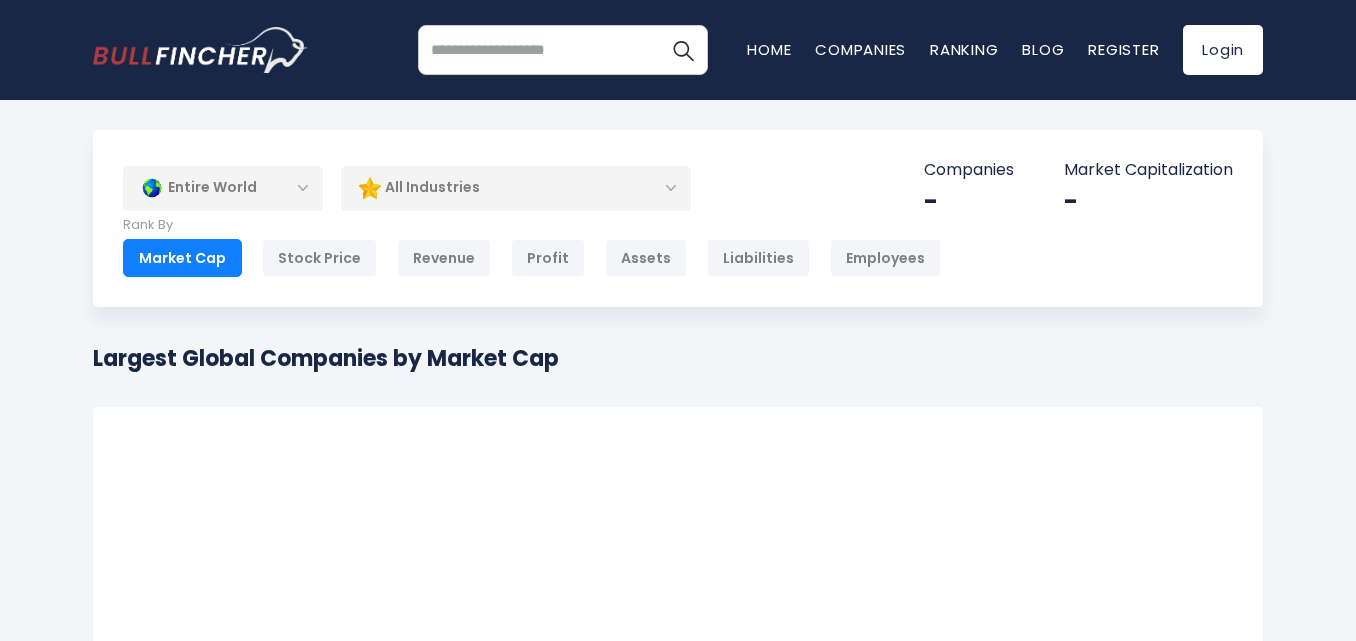 scroll, scrollTop: 0, scrollLeft: 0, axis: both 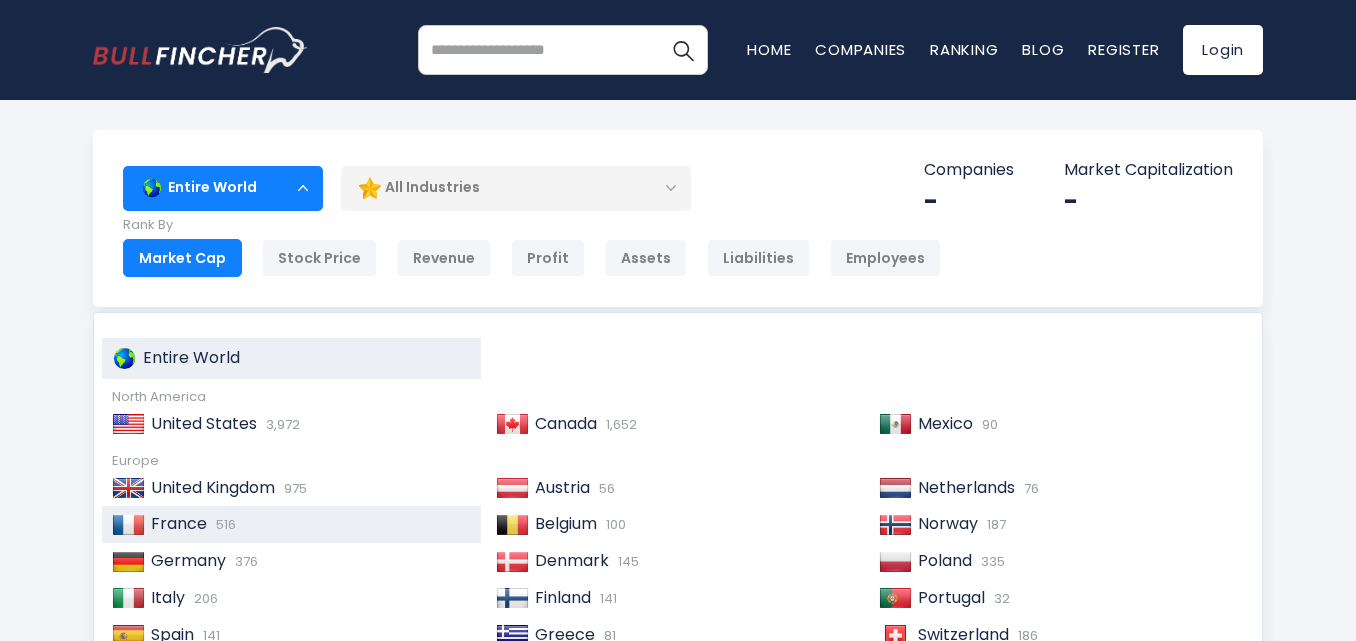 click on "France   516" at bounding box center [308, 524] 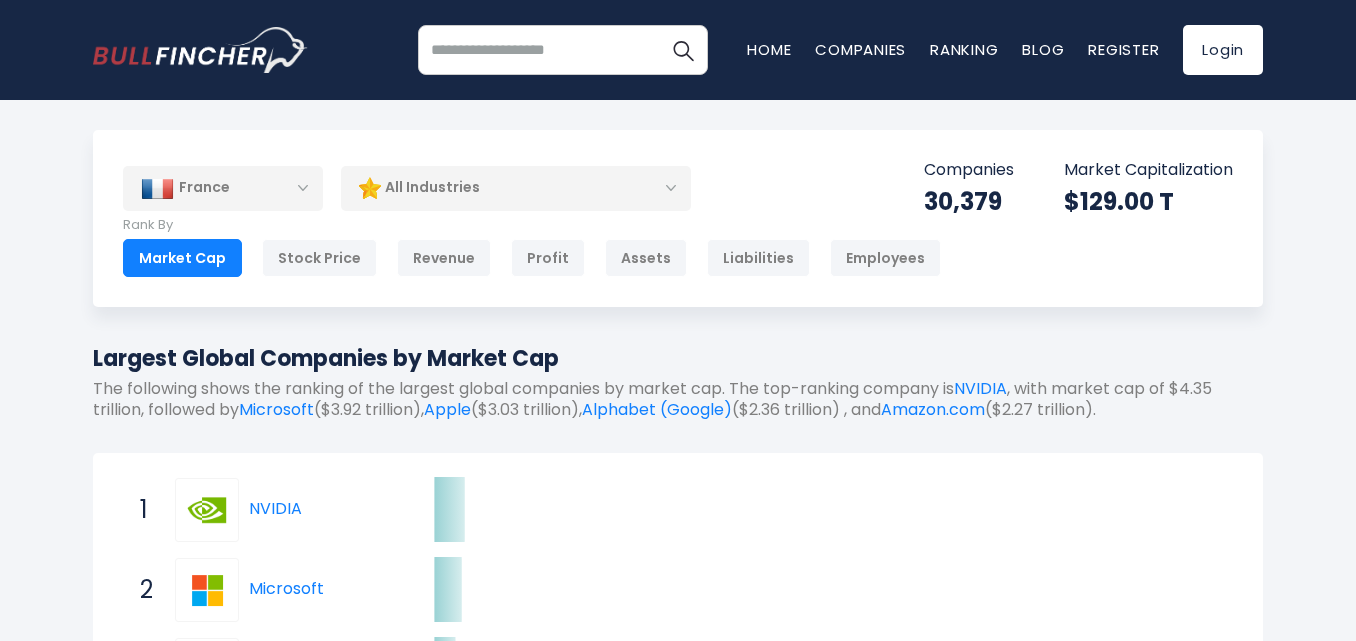 click on "All Industries" at bounding box center (516, 188) 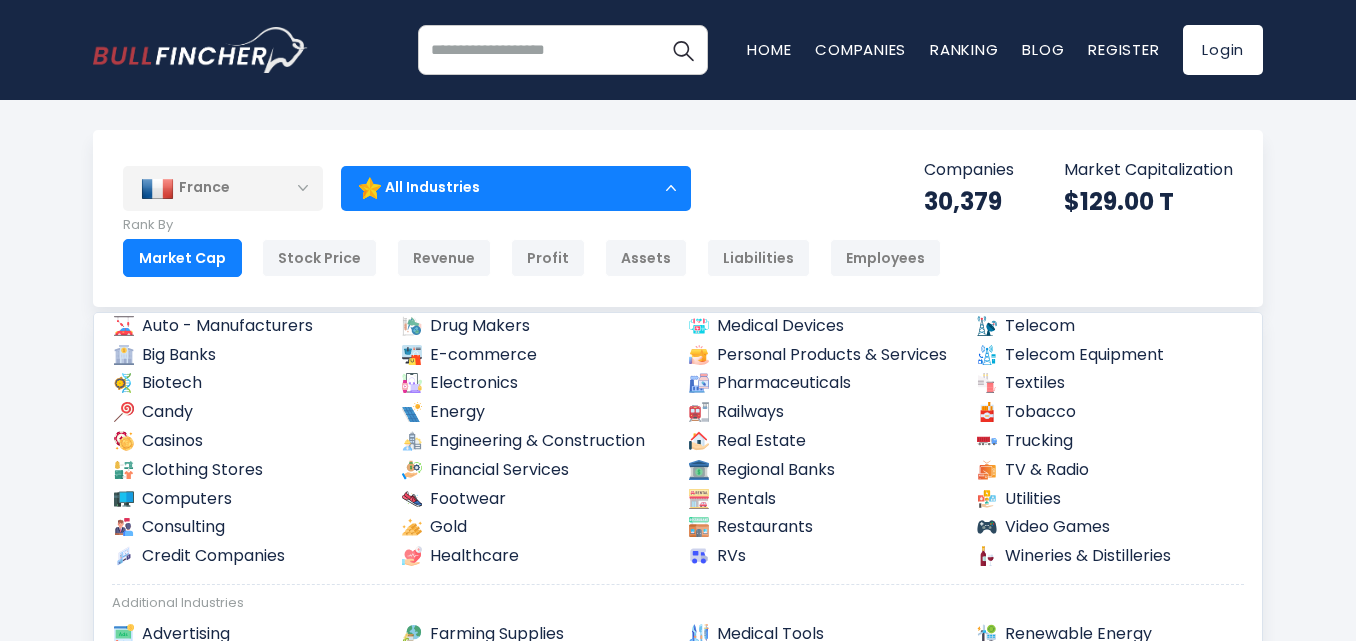 scroll, scrollTop: 200, scrollLeft: 0, axis: vertical 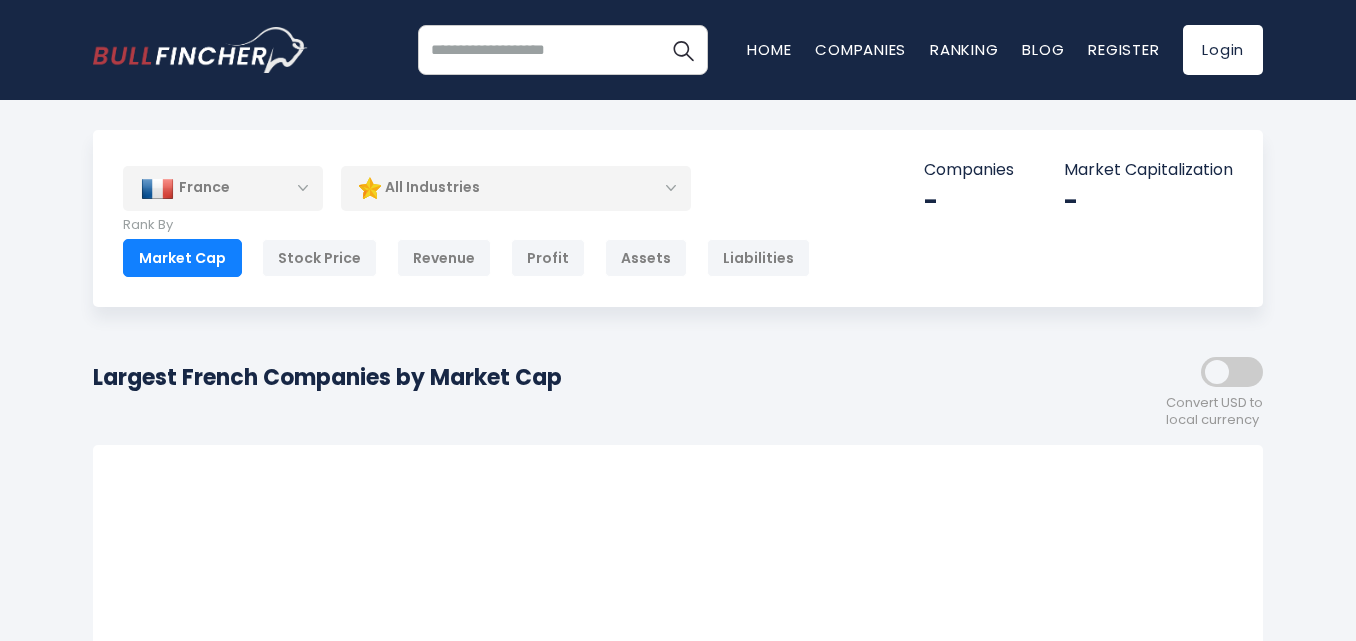 click on "All Industries" at bounding box center [516, 188] 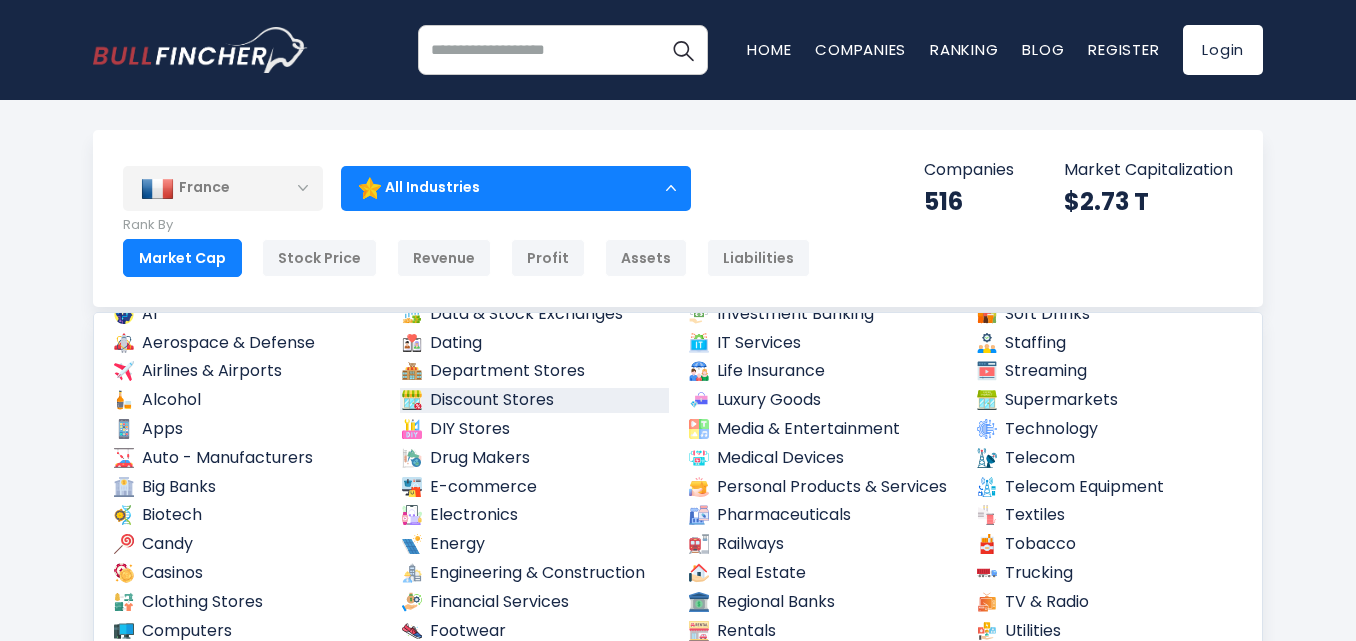 scroll, scrollTop: 100, scrollLeft: 0, axis: vertical 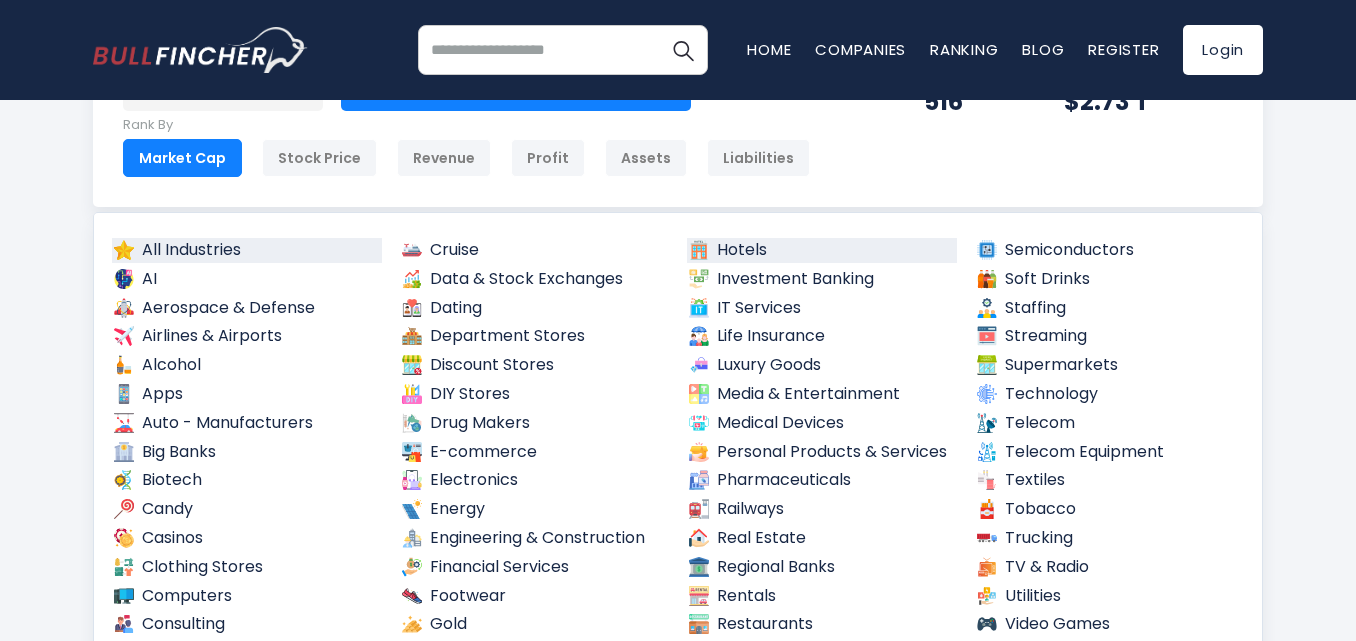 click on "Hotels" at bounding box center [822, 250] 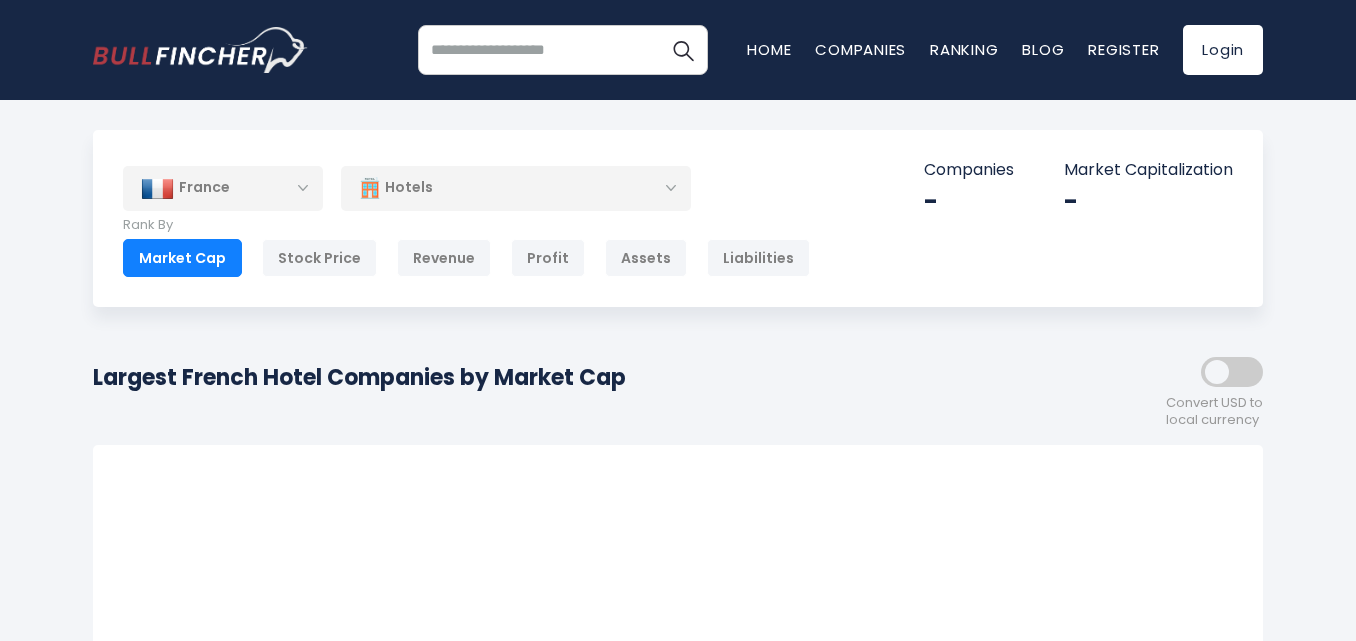 scroll, scrollTop: 0, scrollLeft: 0, axis: both 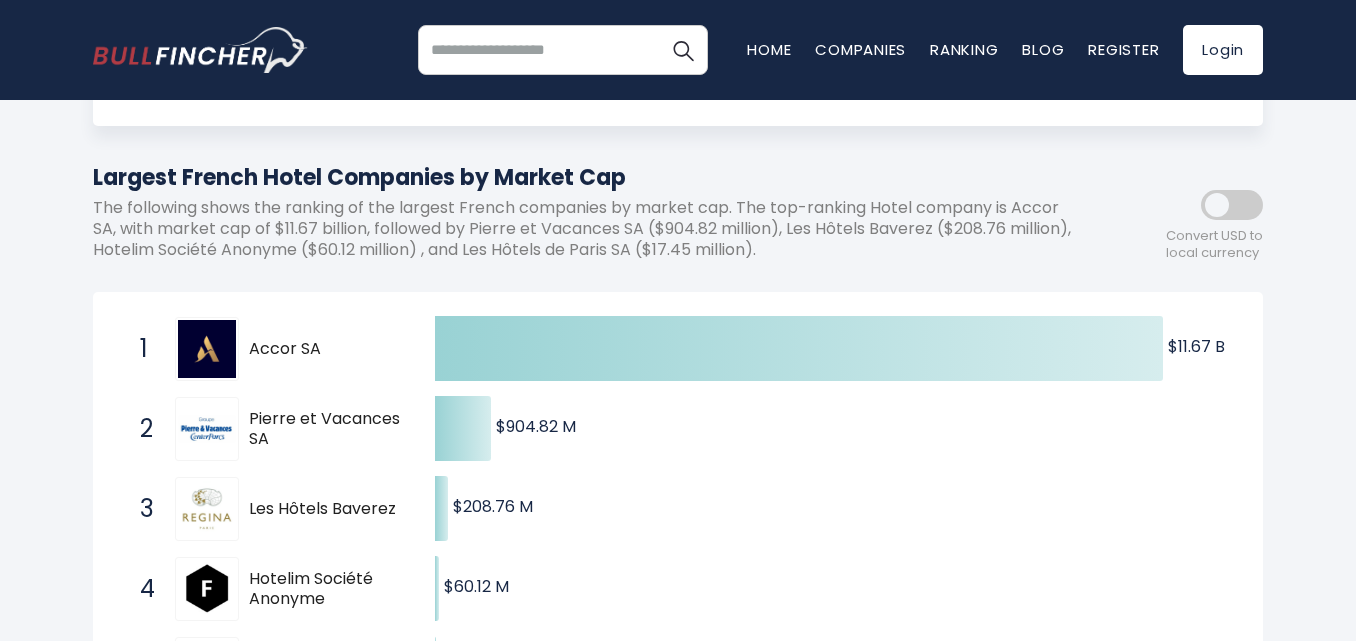 drag, startPoint x: 275, startPoint y: 444, endPoint x: 276, endPoint y: 411, distance: 33.01515 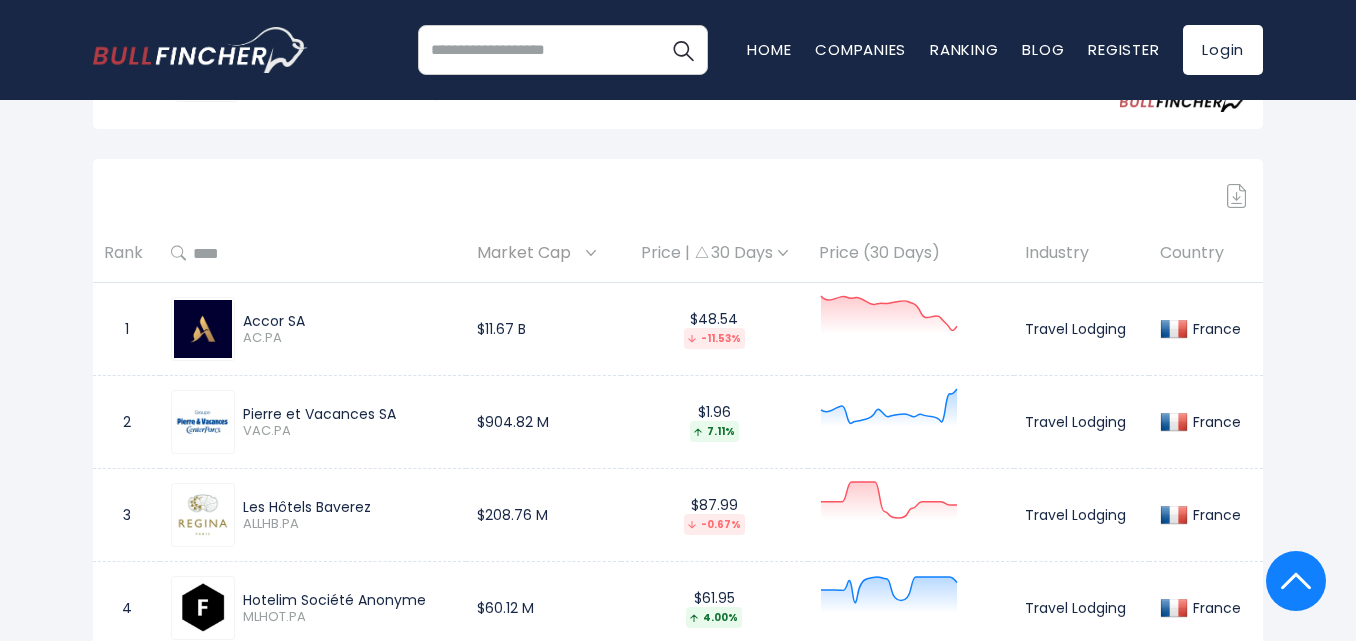 scroll, scrollTop: 781, scrollLeft: 0, axis: vertical 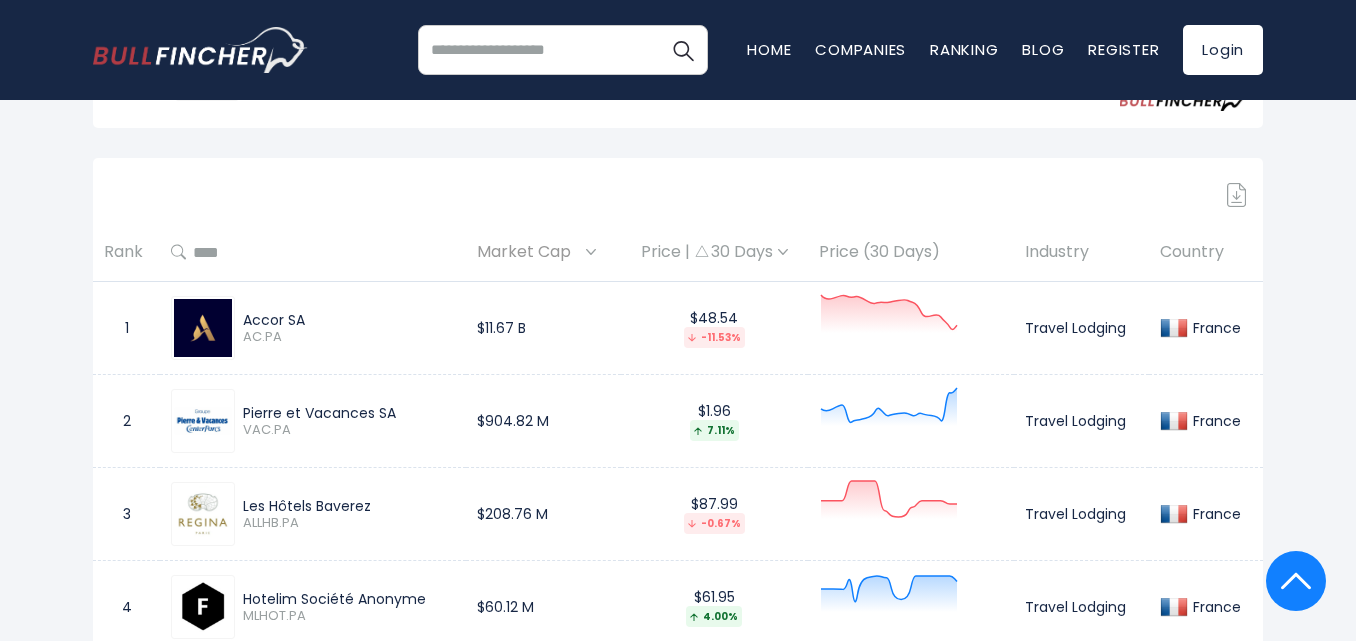 drag, startPoint x: 404, startPoint y: 410, endPoint x: 245, endPoint y: 411, distance: 159.00314 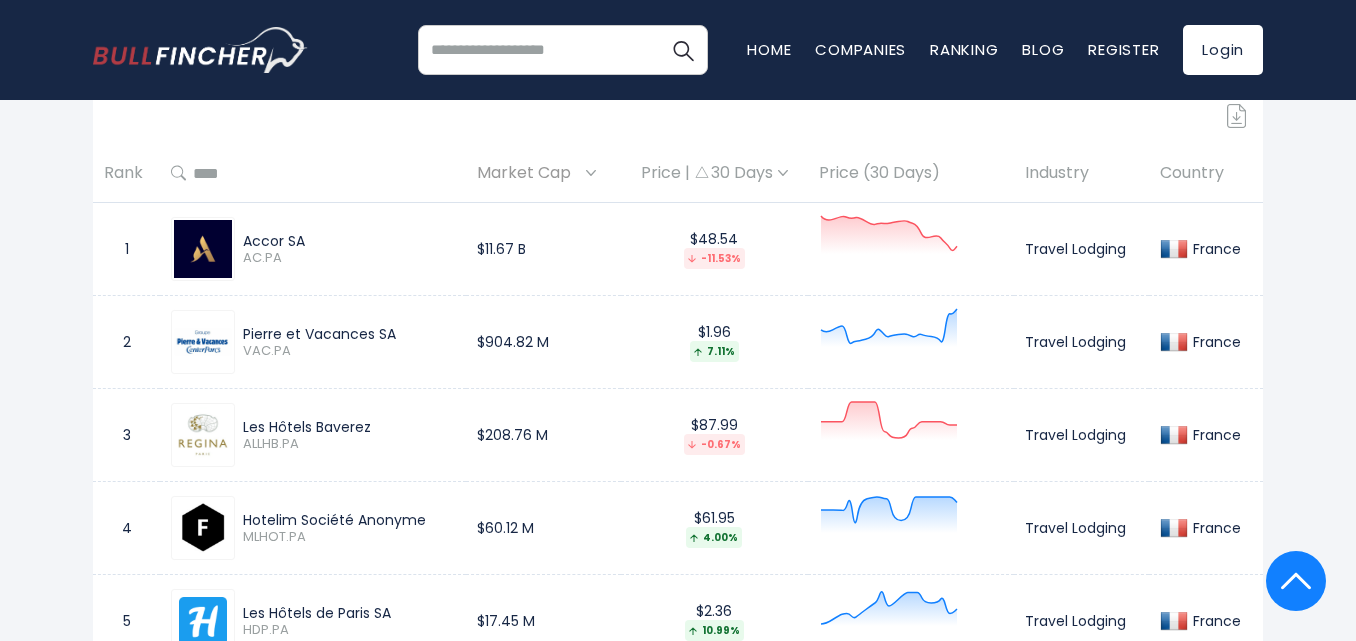 scroll, scrollTop: 981, scrollLeft: 0, axis: vertical 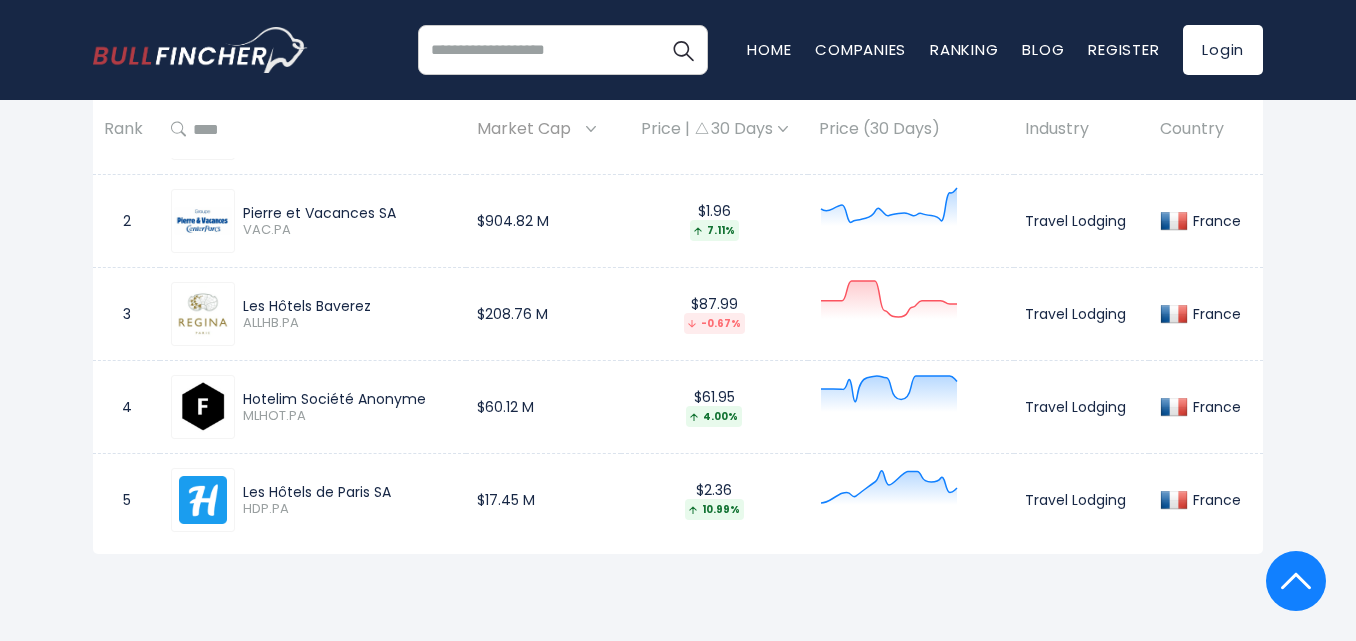 drag, startPoint x: 383, startPoint y: 306, endPoint x: 228, endPoint y: 305, distance: 155.00322 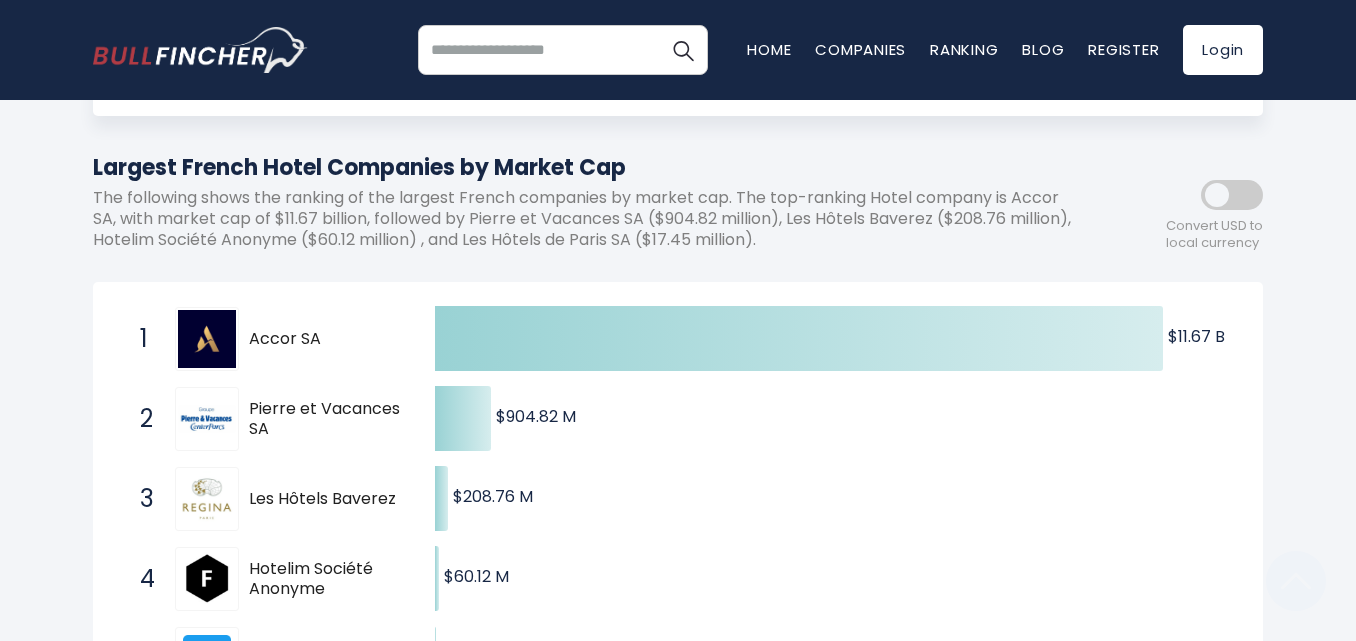 scroll, scrollTop: 181, scrollLeft: 0, axis: vertical 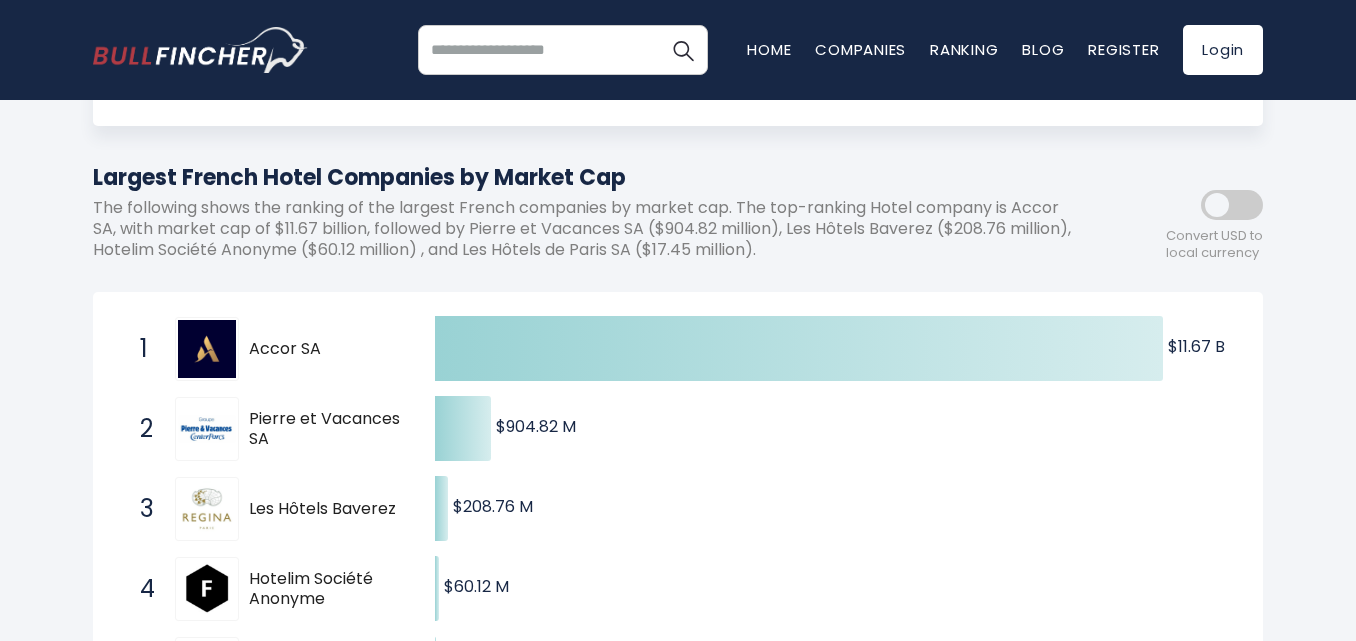 click at bounding box center (1232, 205) 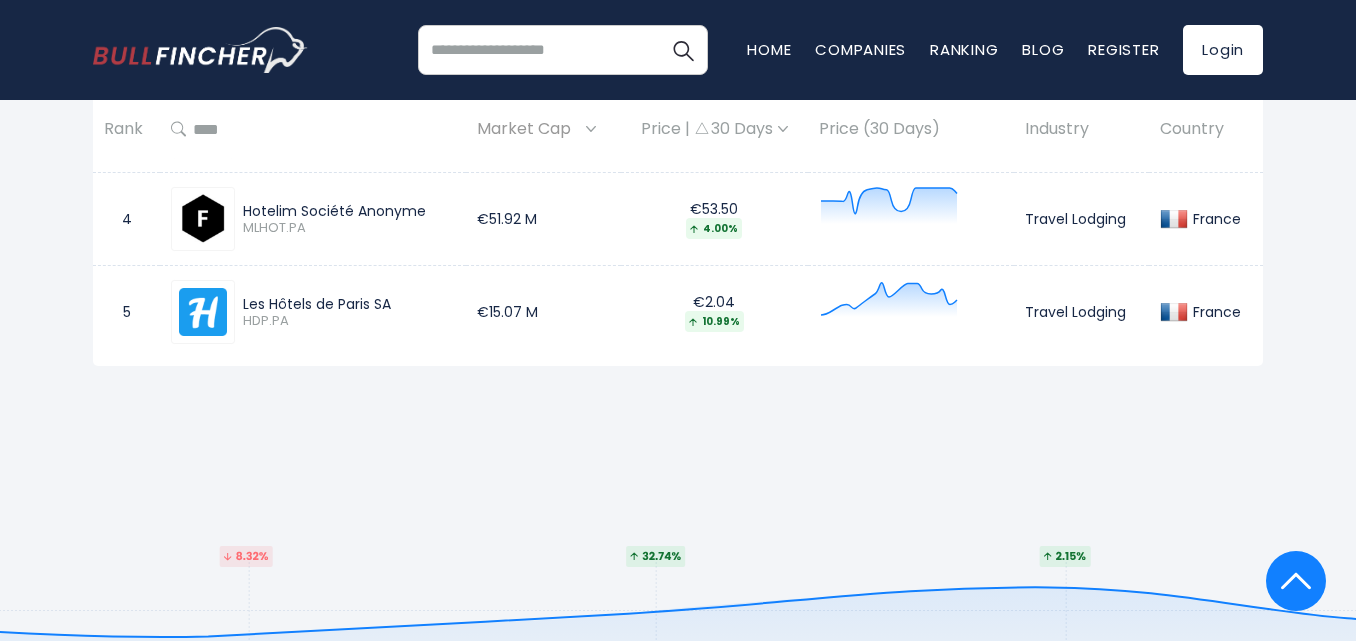 scroll, scrollTop: 1181, scrollLeft: 0, axis: vertical 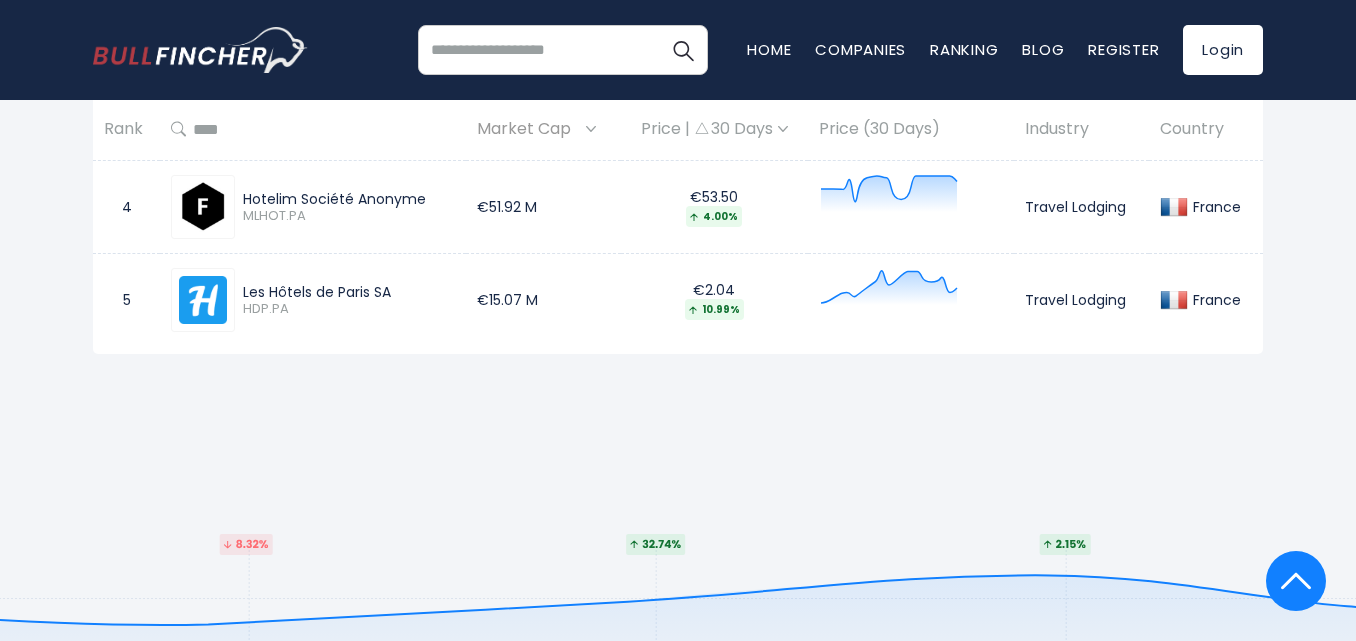 drag, startPoint x: 405, startPoint y: 288, endPoint x: 243, endPoint y: 287, distance: 162.00308 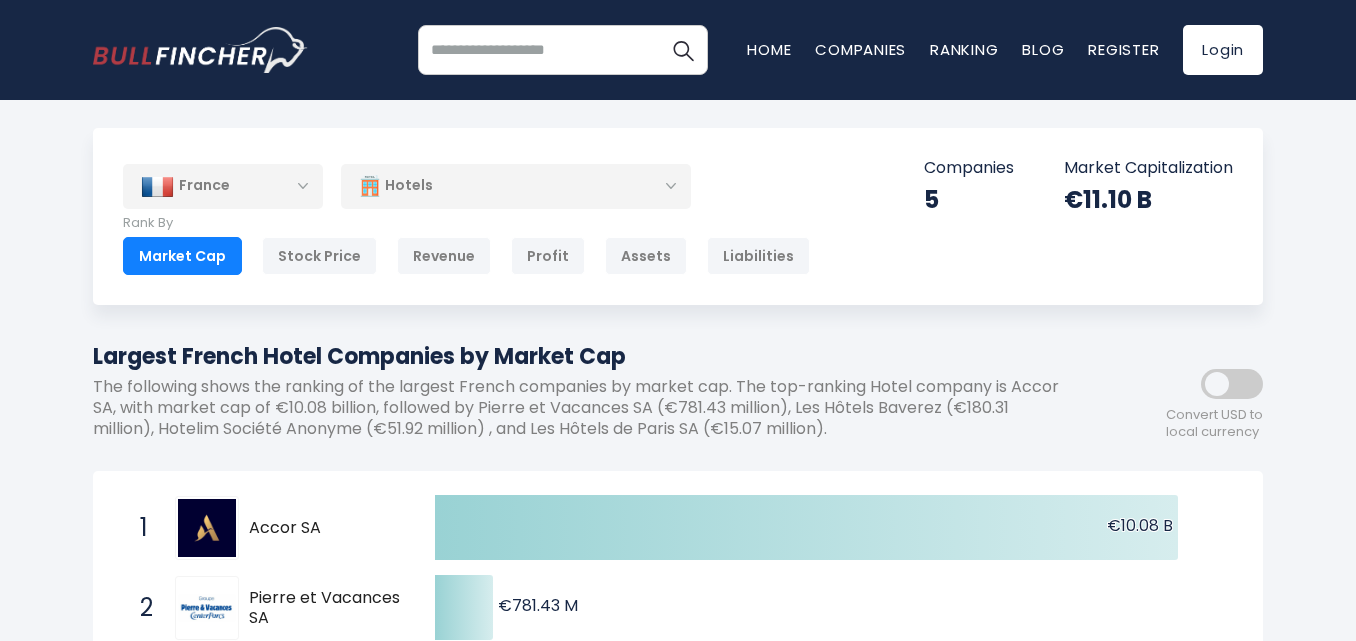 scroll, scrollTop: 0, scrollLeft: 0, axis: both 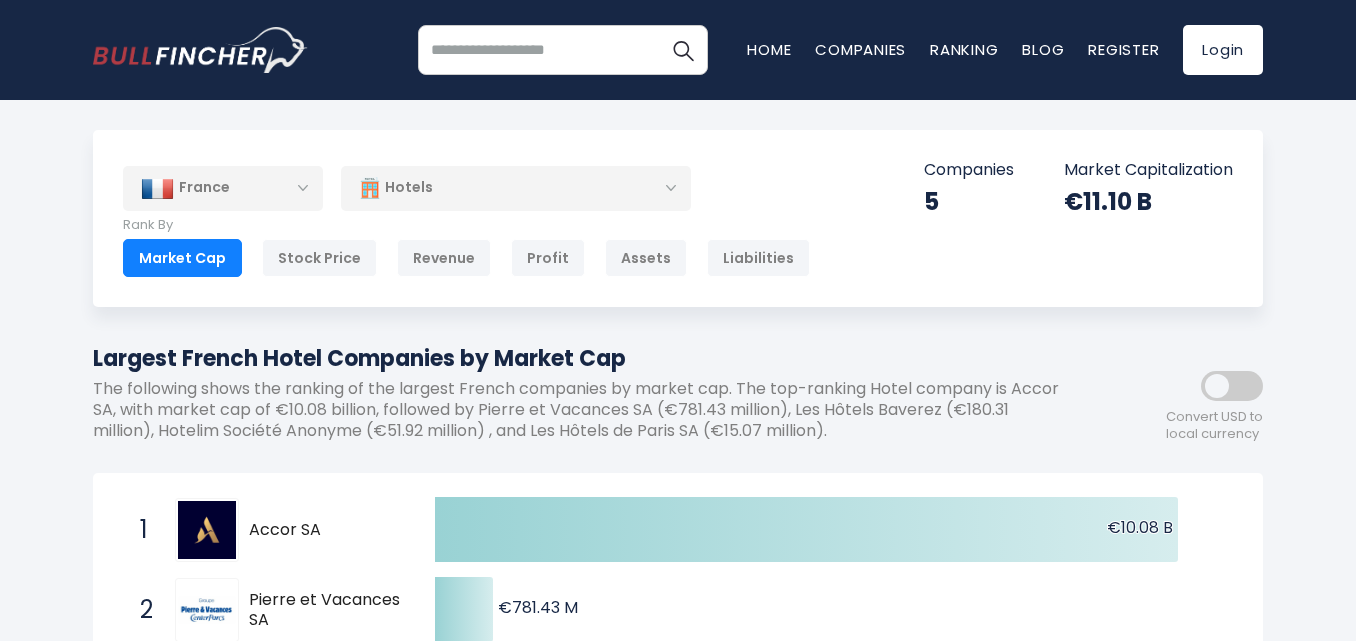 click on "Hotels" at bounding box center (516, 188) 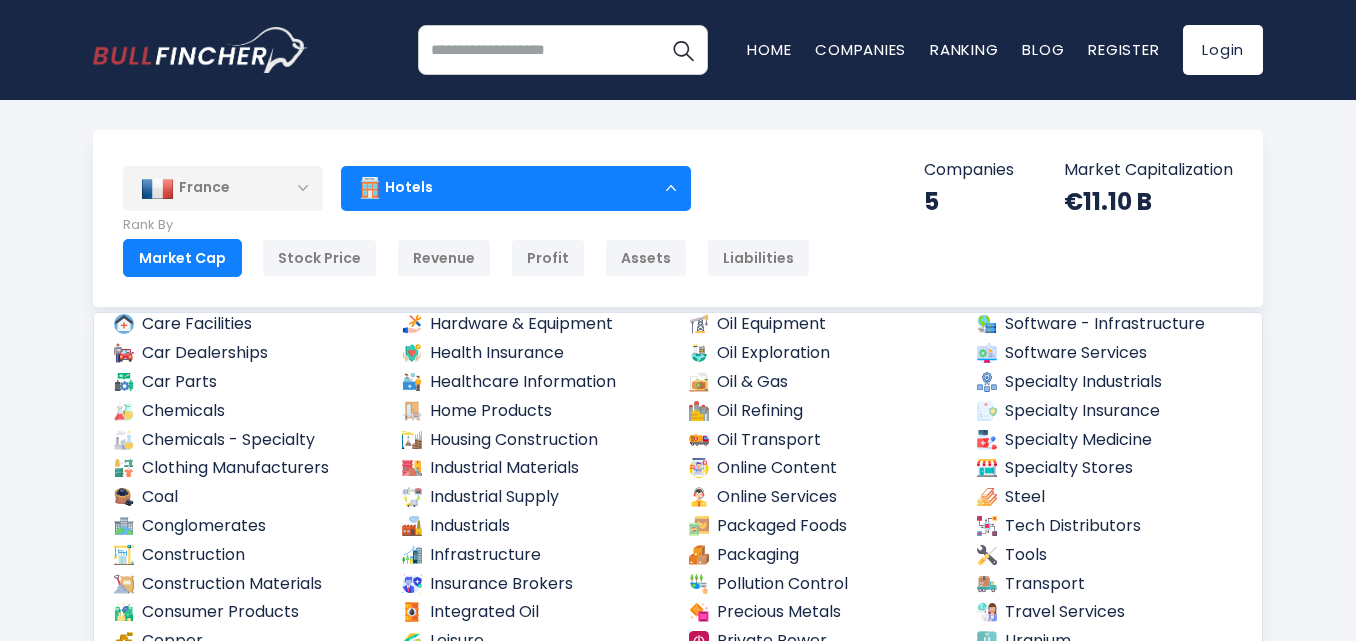 scroll, scrollTop: 710, scrollLeft: 0, axis: vertical 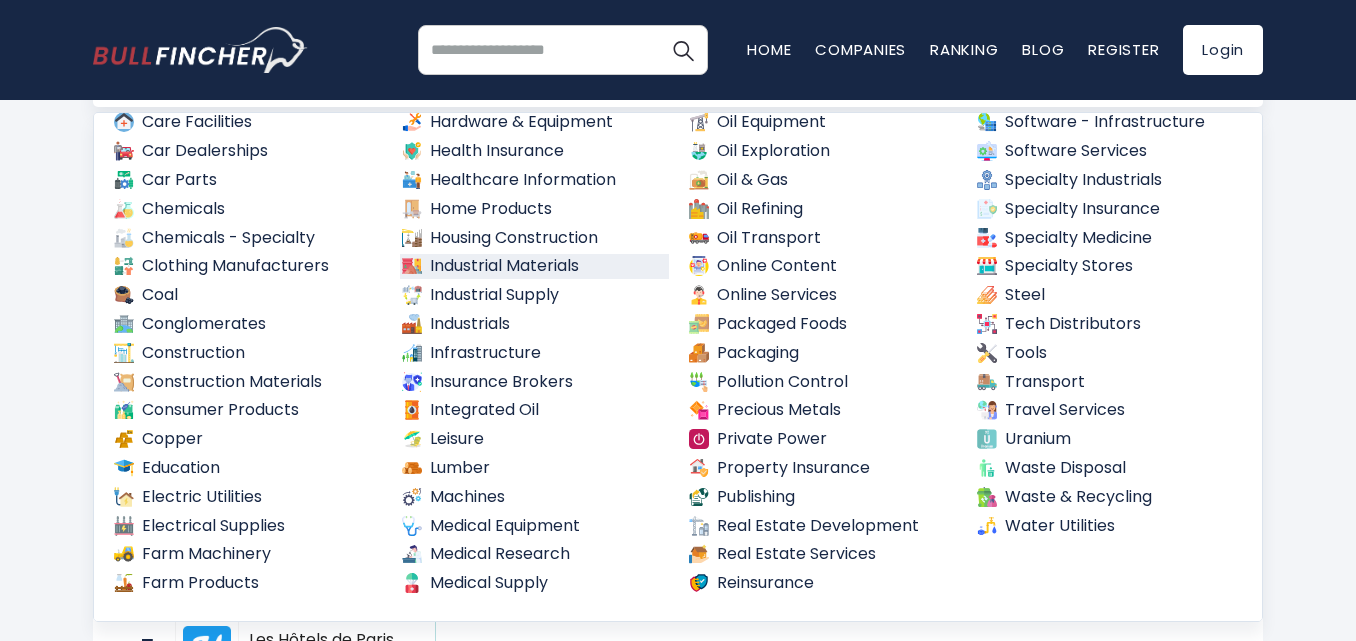 click on "Industrial Materials" at bounding box center (535, 266) 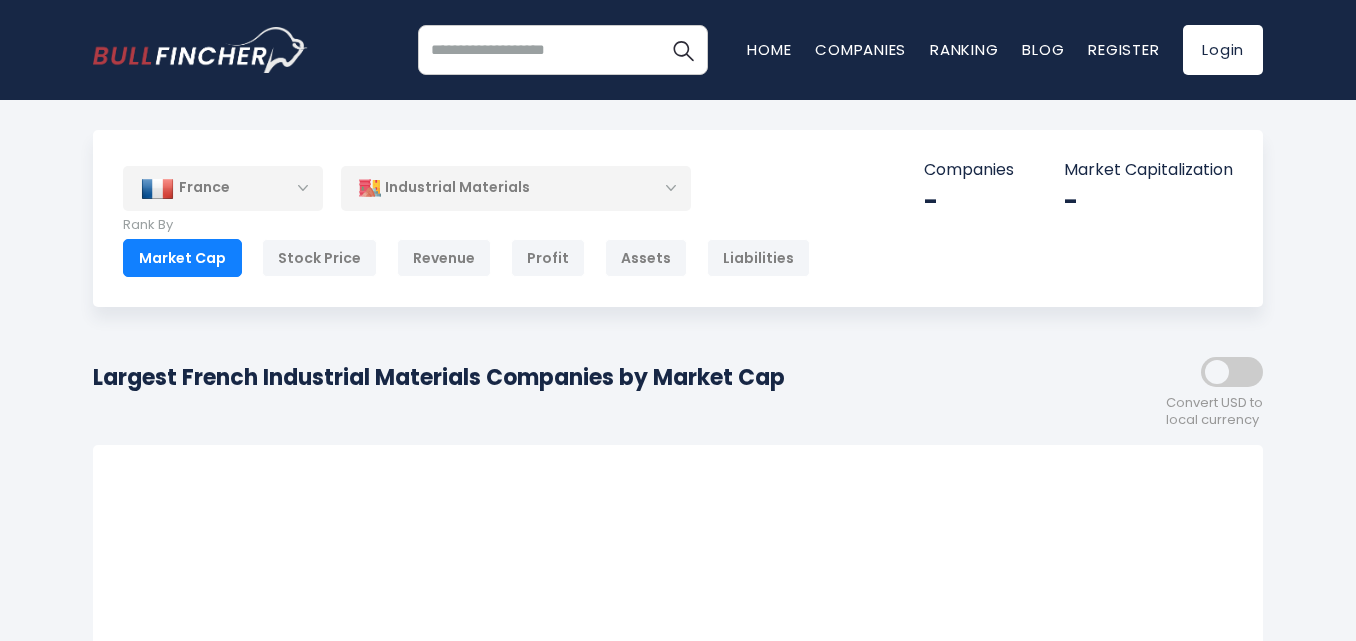 scroll, scrollTop: 0, scrollLeft: 0, axis: both 